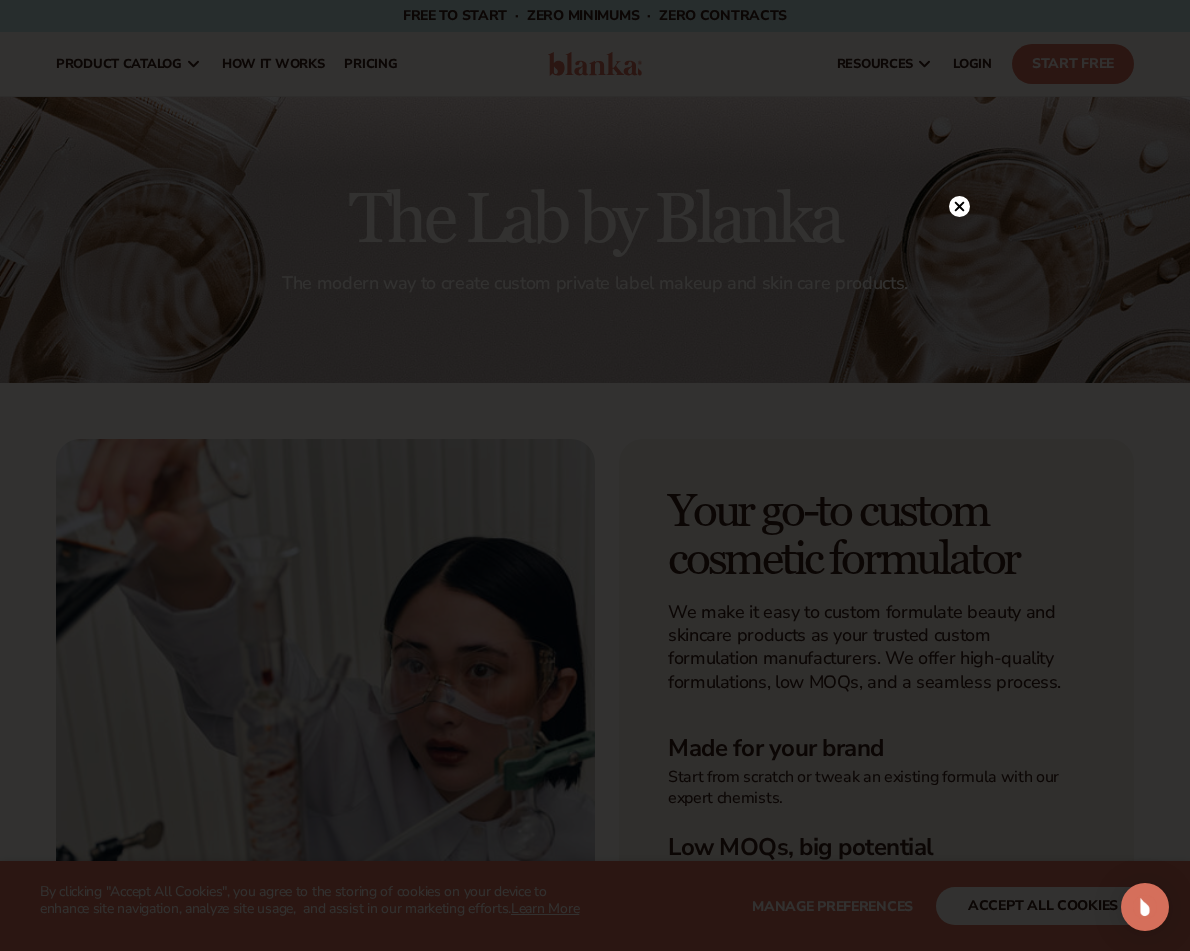 scroll, scrollTop: 100, scrollLeft: 0, axis: vertical 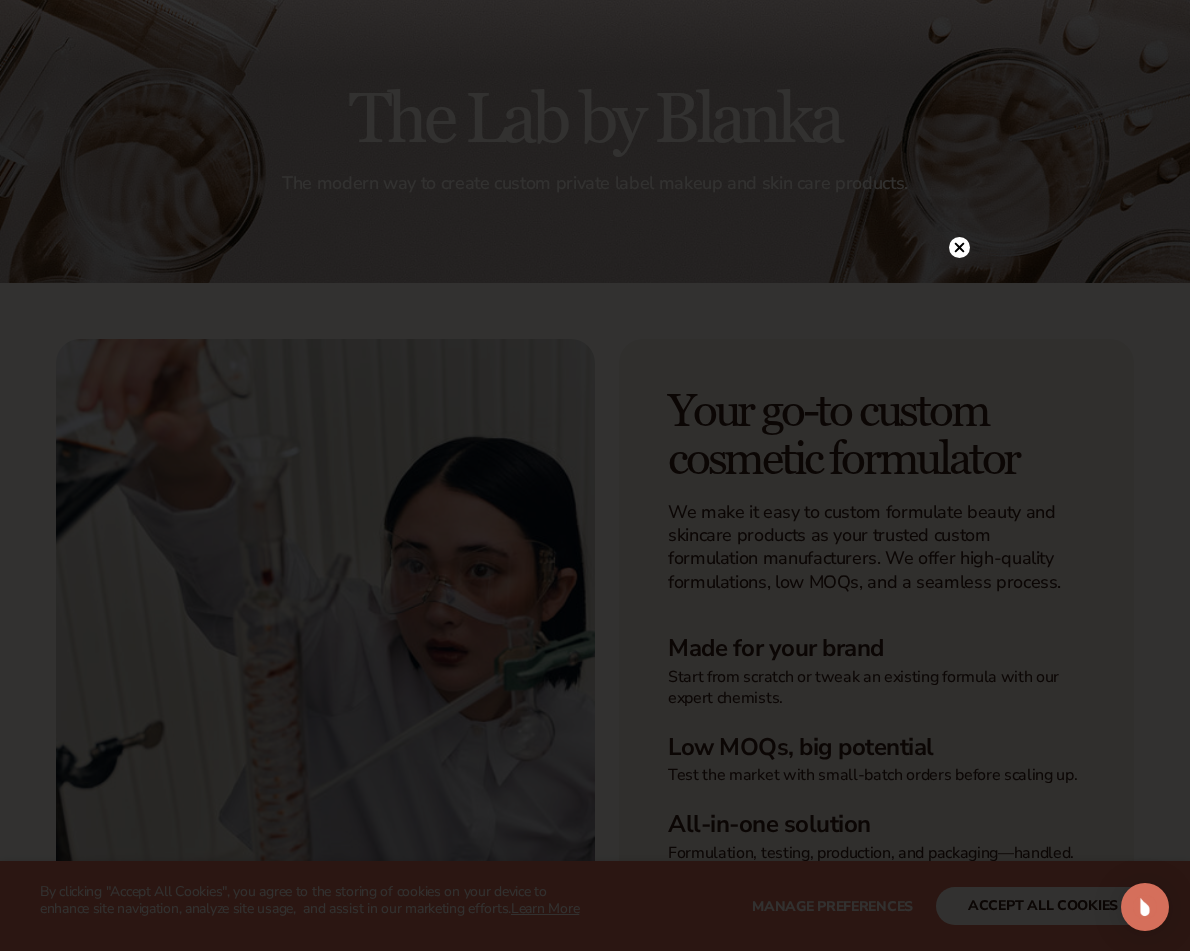 click 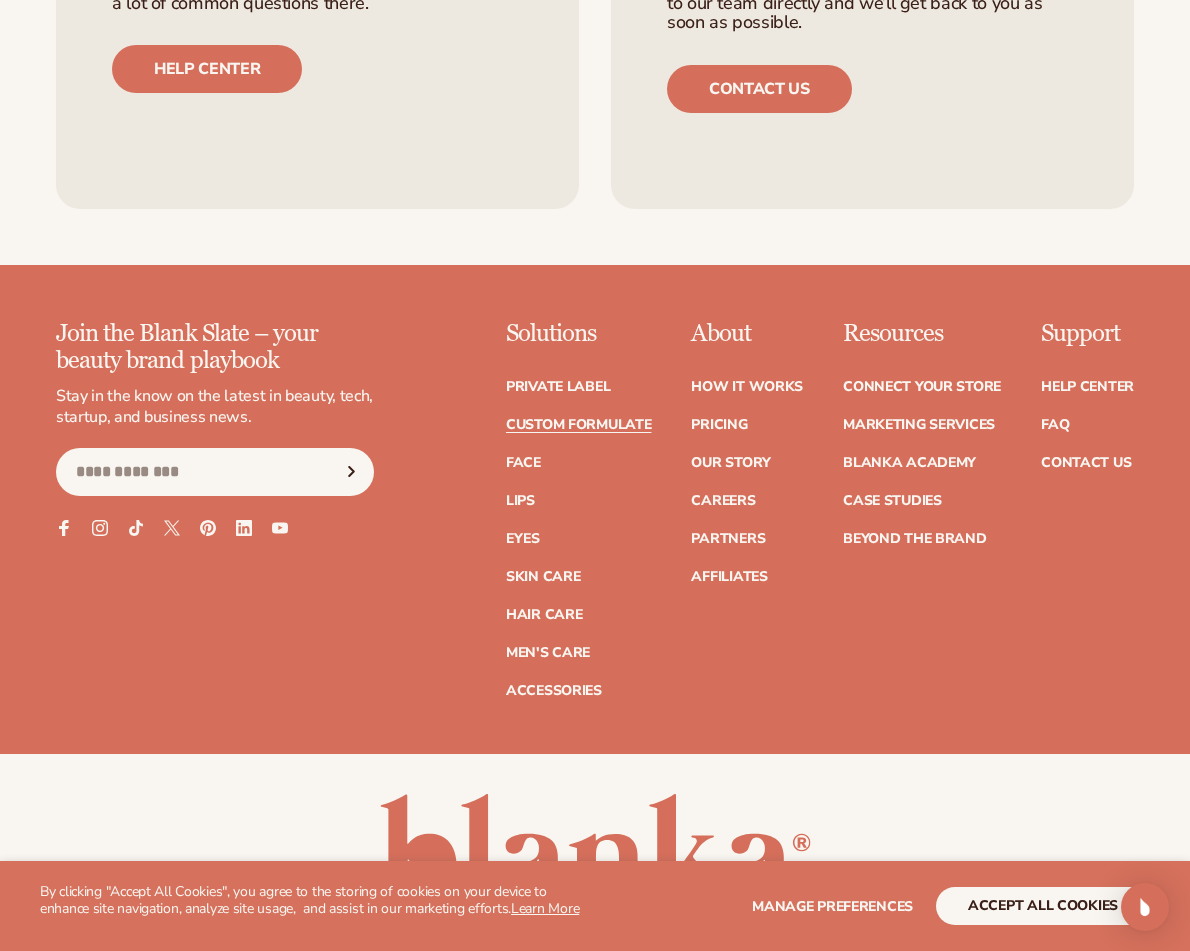 scroll, scrollTop: 3100, scrollLeft: 0, axis: vertical 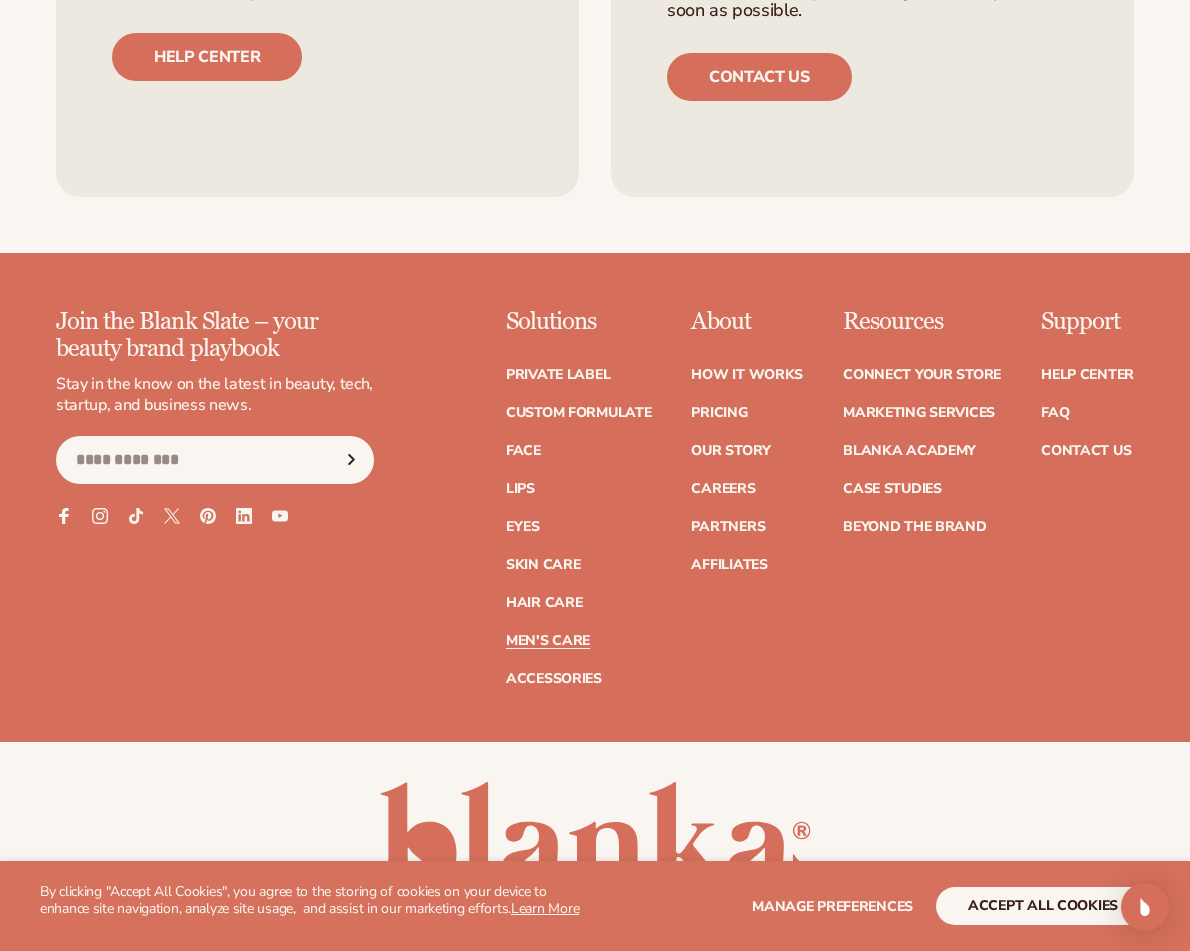 click on "Men's Care" at bounding box center (548, 641) 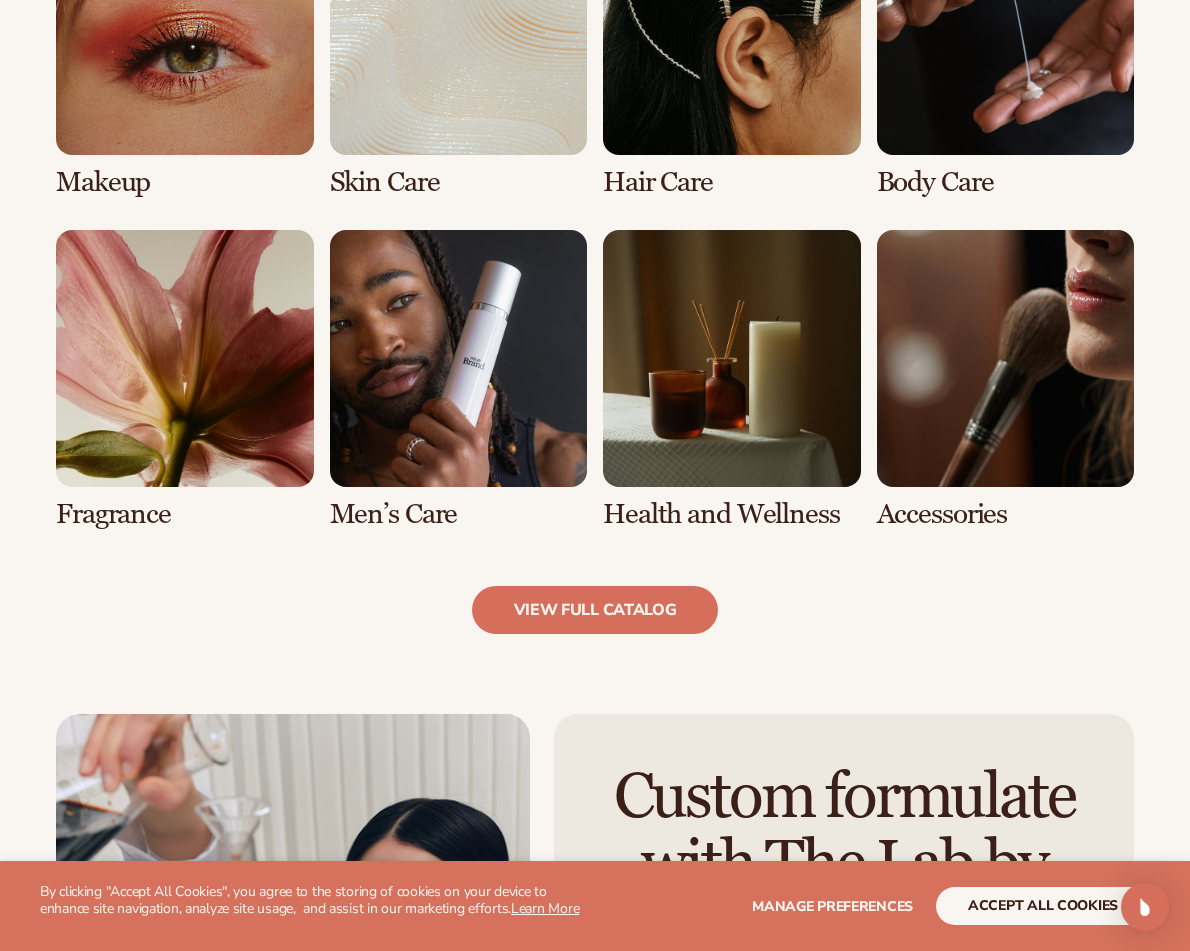 scroll, scrollTop: 1700, scrollLeft: 0, axis: vertical 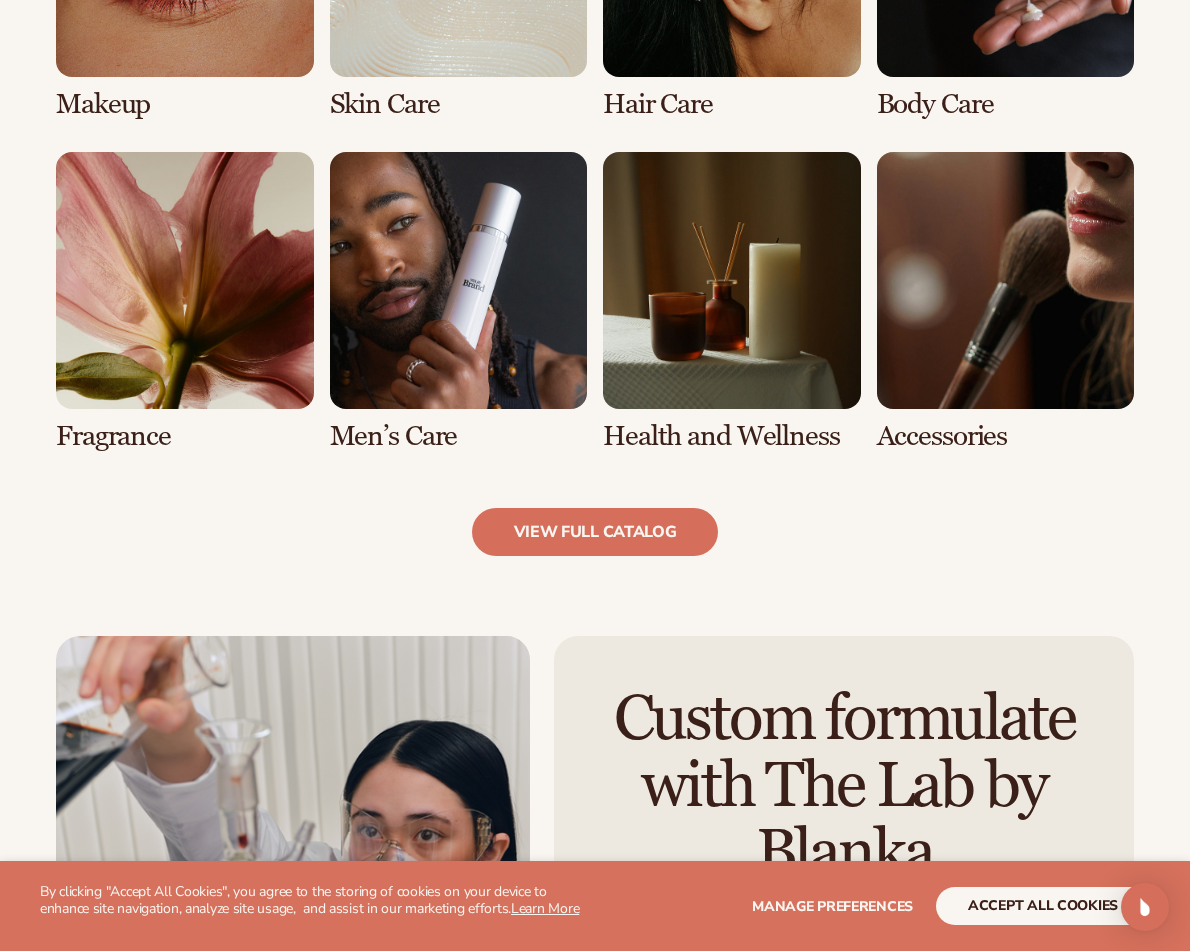 click at bounding box center (459, 302) 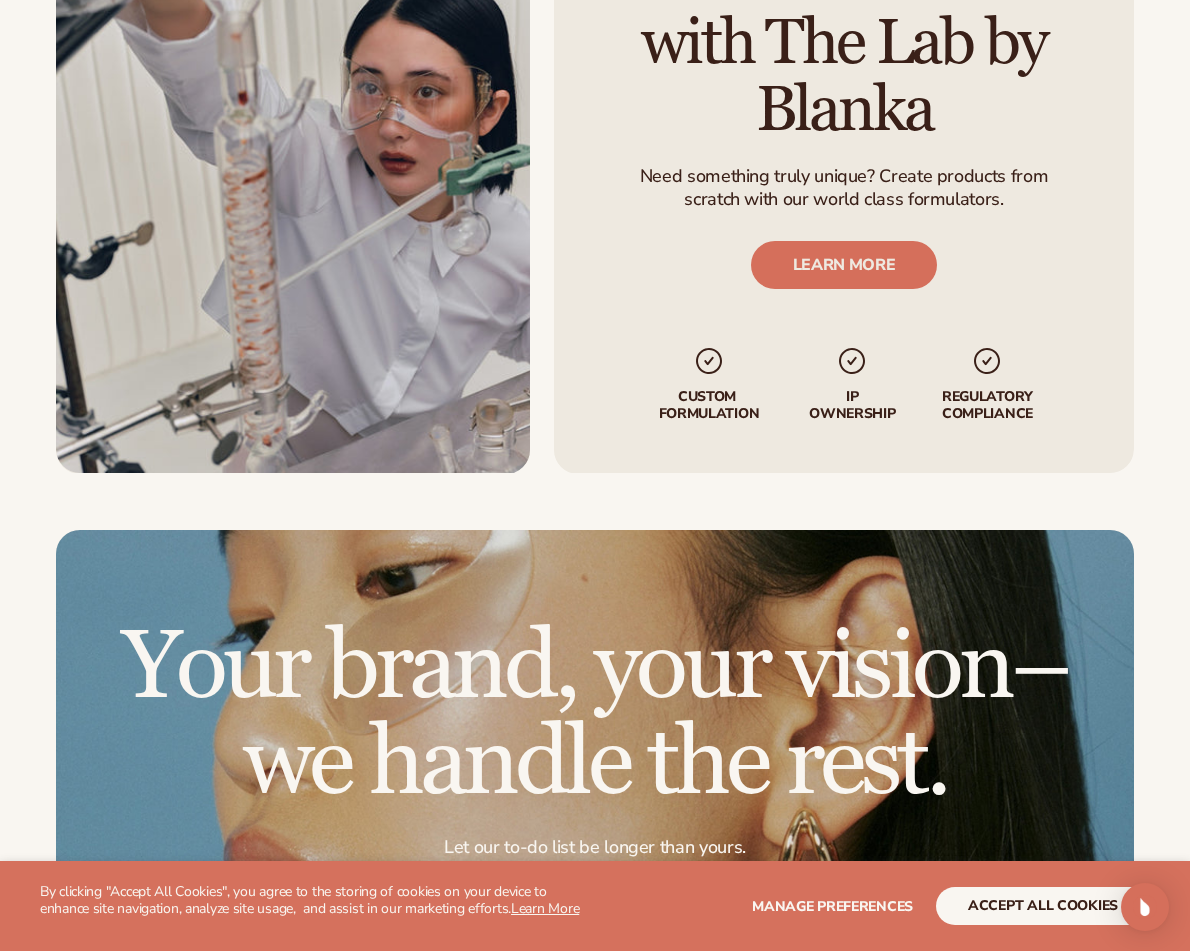 scroll, scrollTop: 2500, scrollLeft: 0, axis: vertical 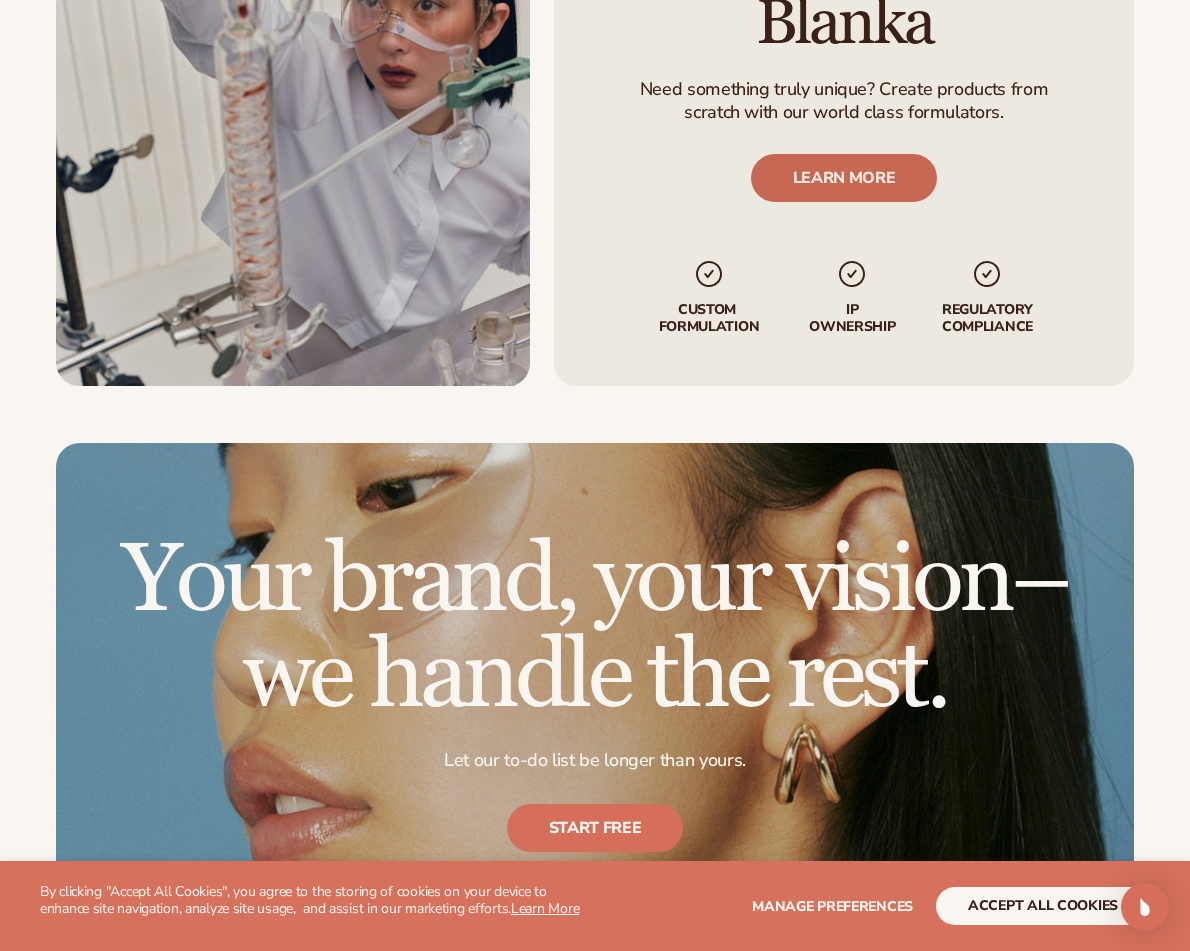 click on "LEARN MORE" at bounding box center [844, 179] 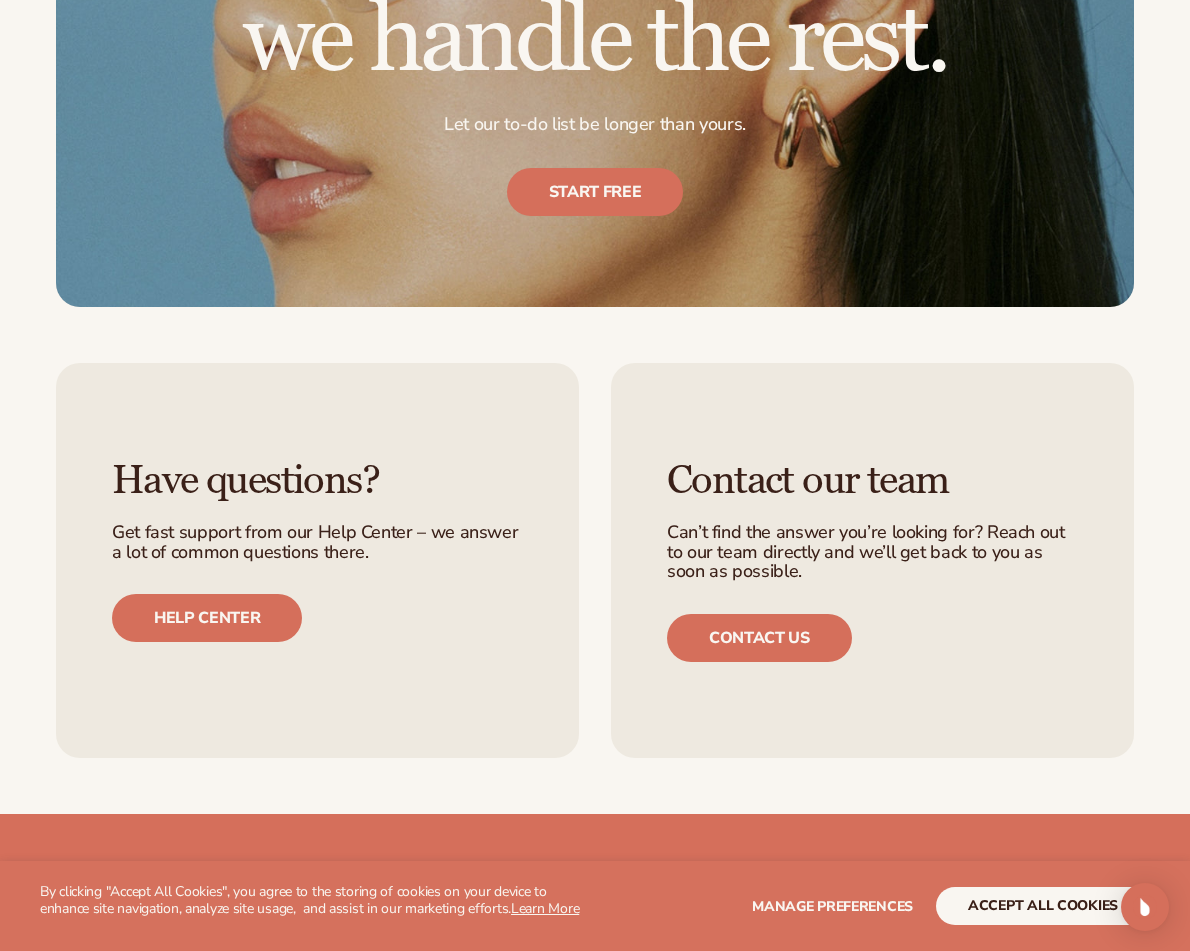 scroll, scrollTop: 2600, scrollLeft: 0, axis: vertical 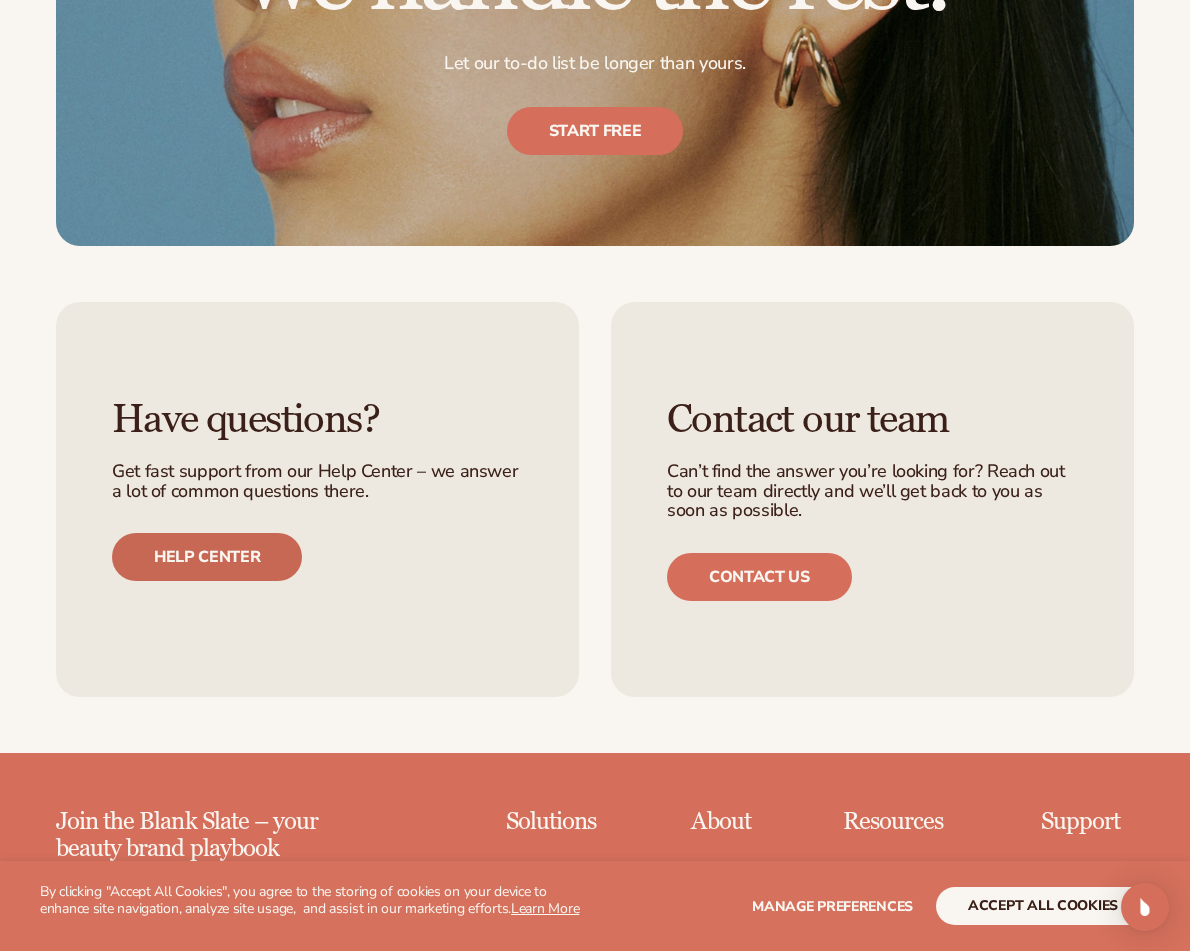 click on "Help center" at bounding box center (207, 557) 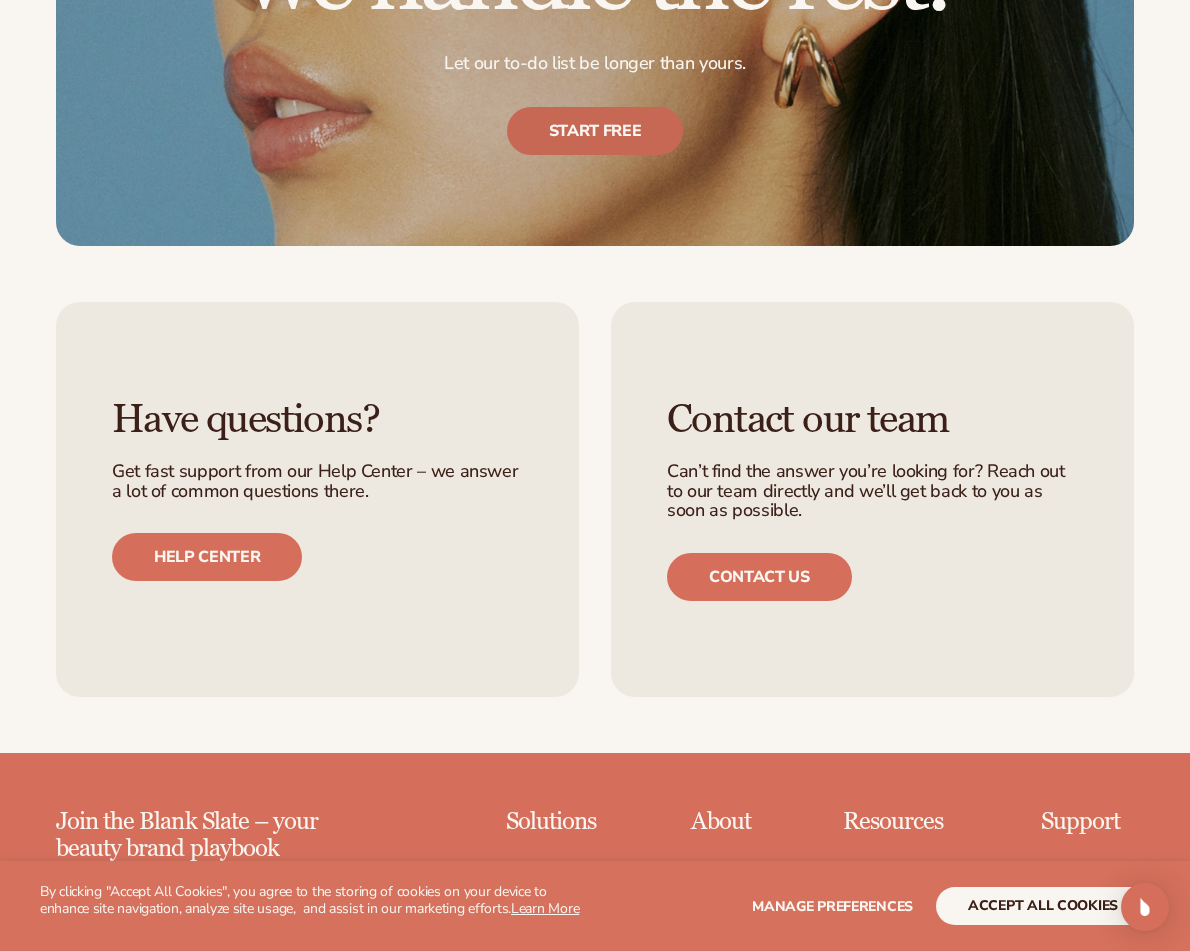 click on "Start free" at bounding box center (595, 132) 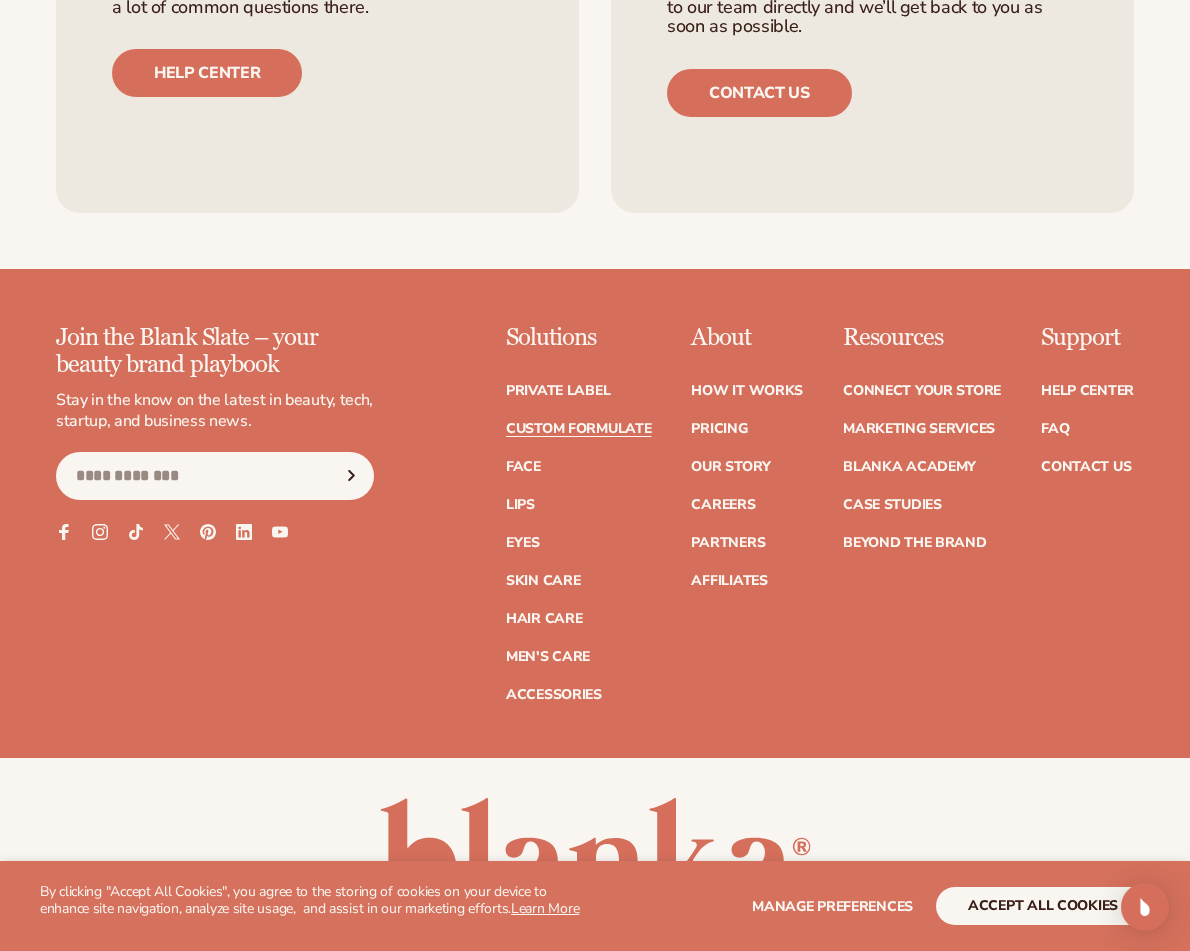 scroll, scrollTop: 3100, scrollLeft: 0, axis: vertical 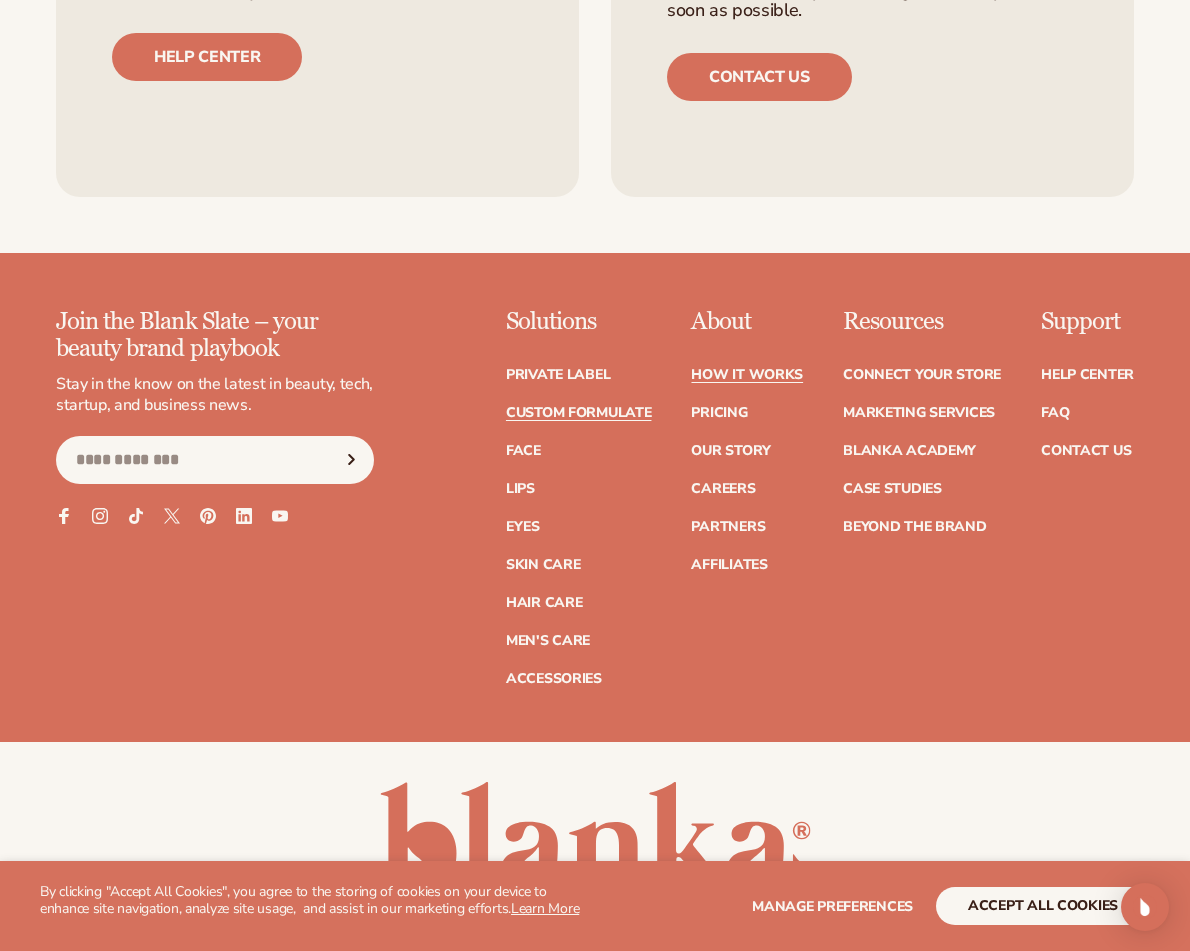click on "How It Works" at bounding box center [747, 375] 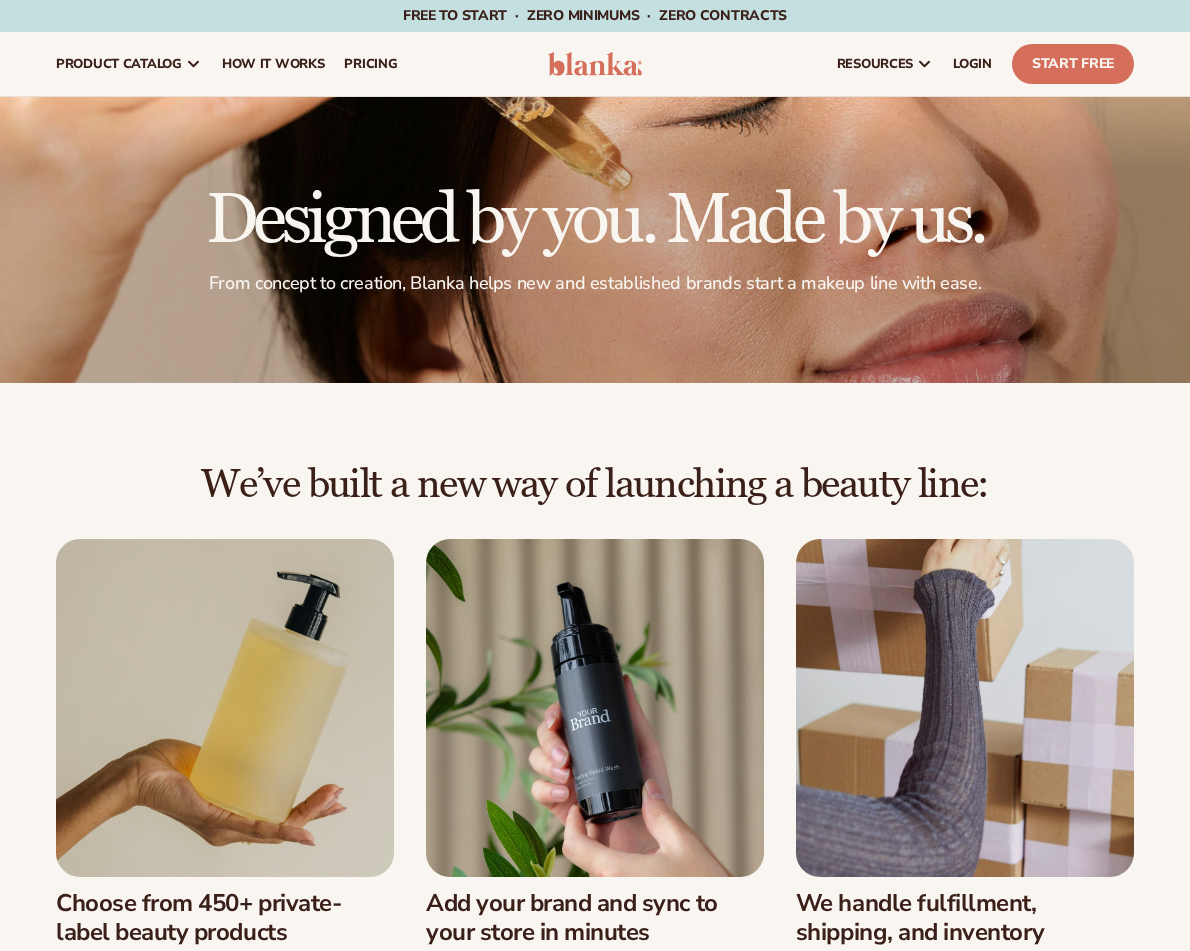 scroll, scrollTop: 0, scrollLeft: 0, axis: both 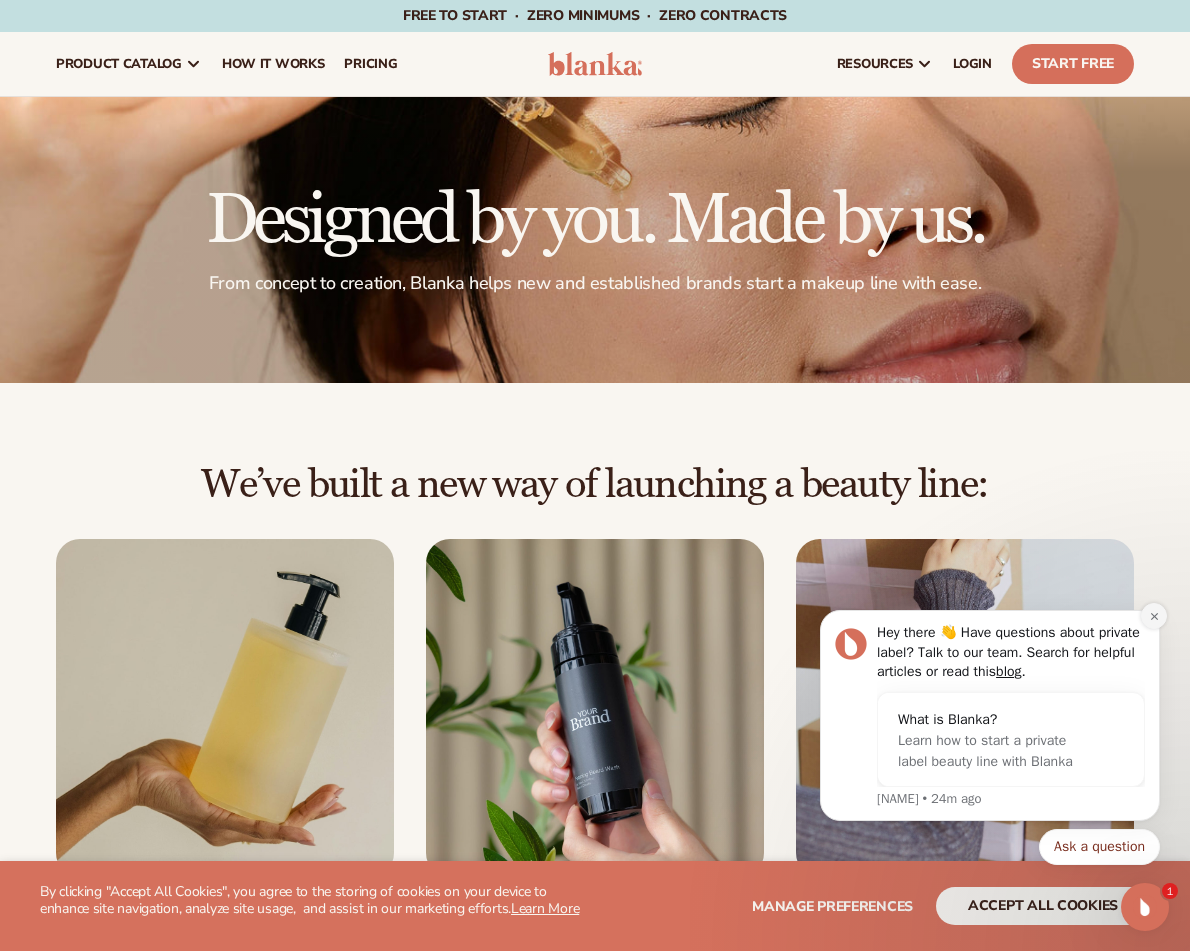 click 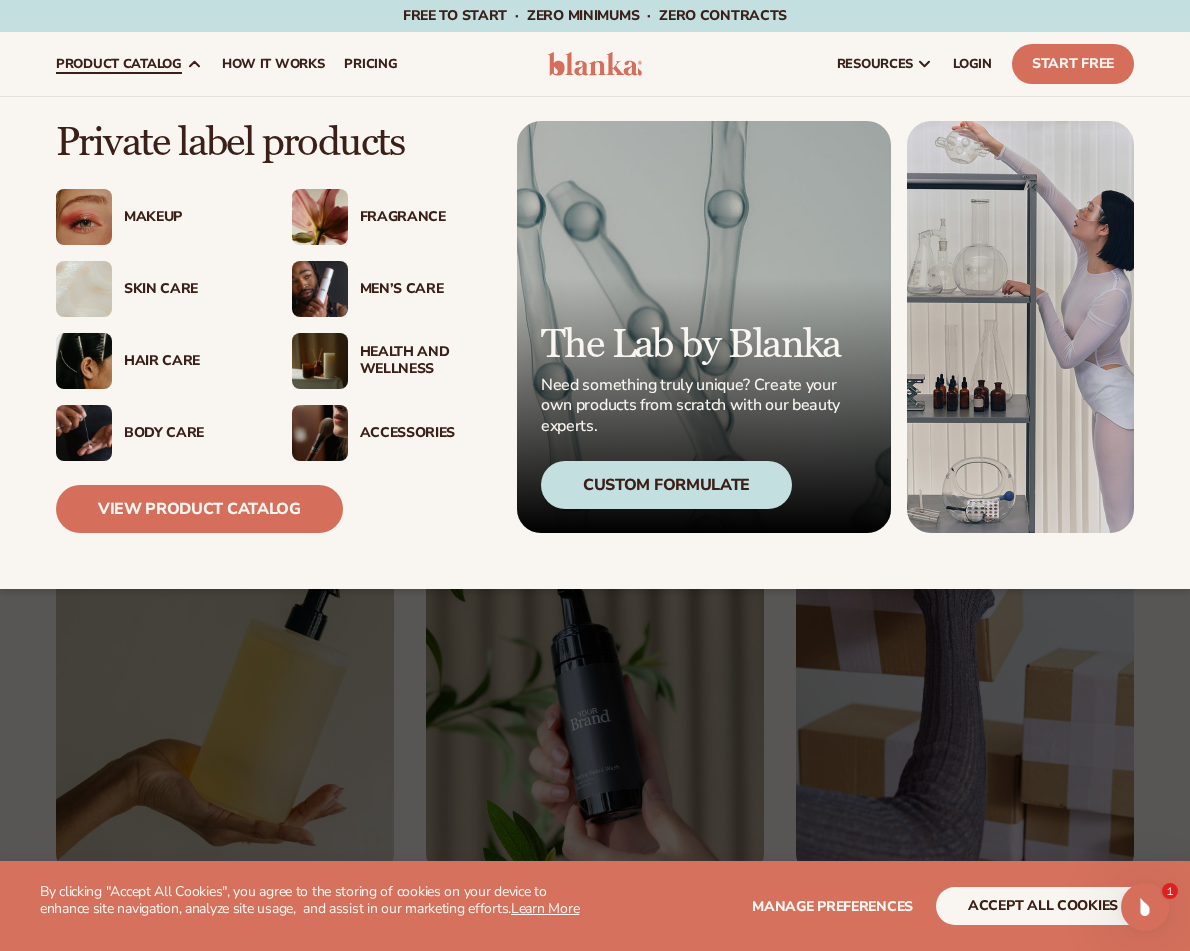 click on "Custom Formulate" at bounding box center [666, 485] 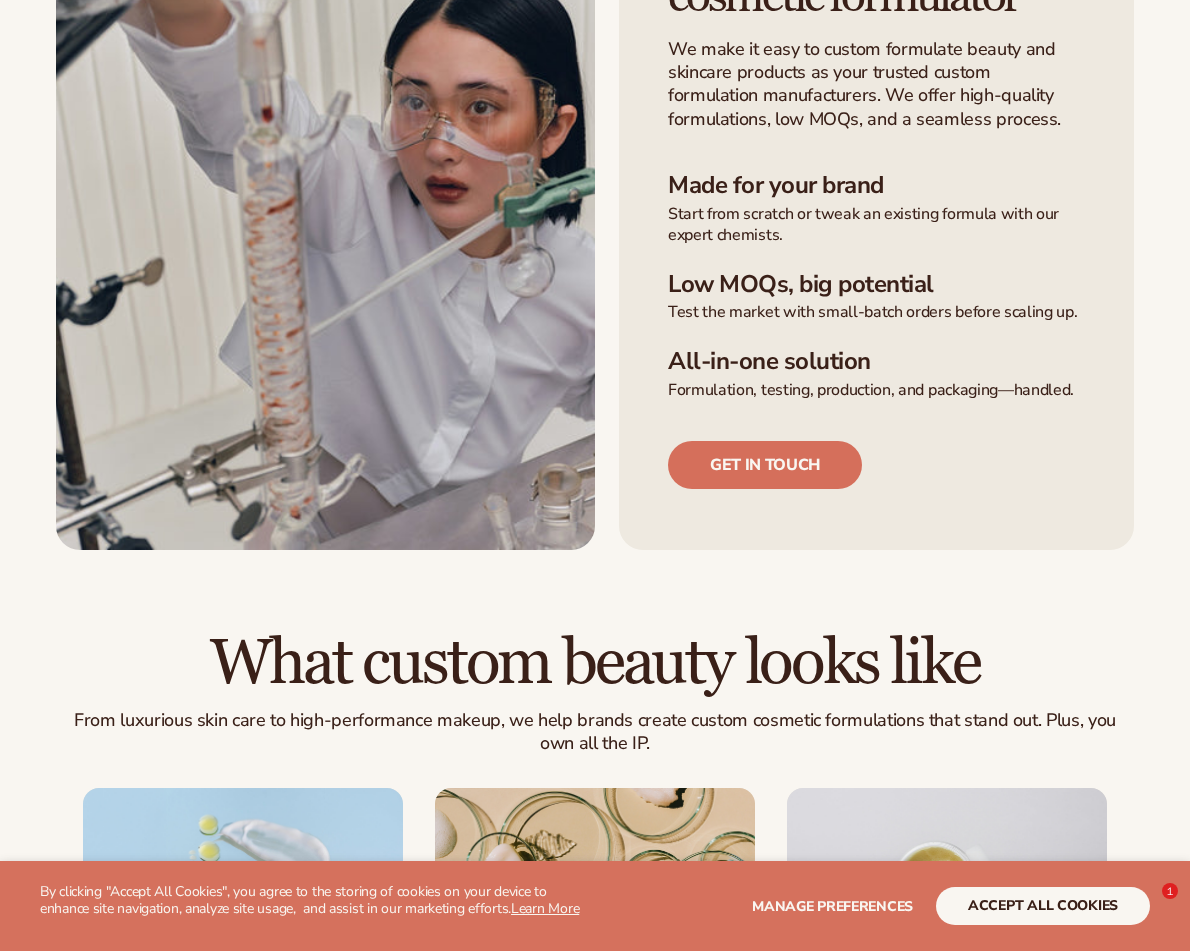 scroll, scrollTop: 600, scrollLeft: 0, axis: vertical 